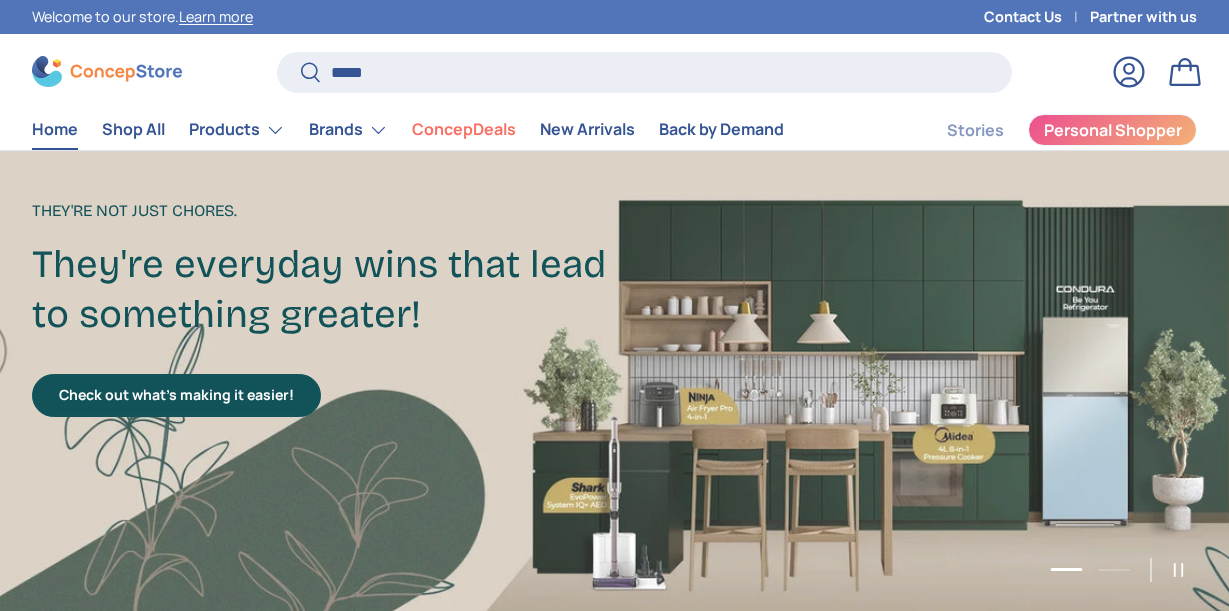 scroll, scrollTop: 0, scrollLeft: 0, axis: both 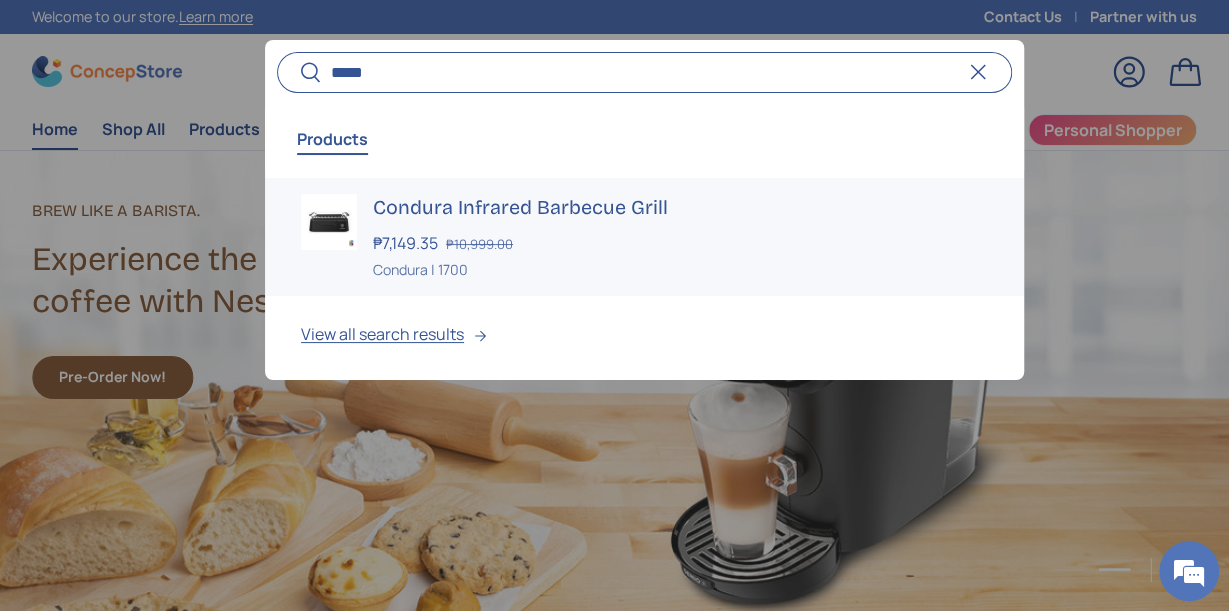 type on "*****" 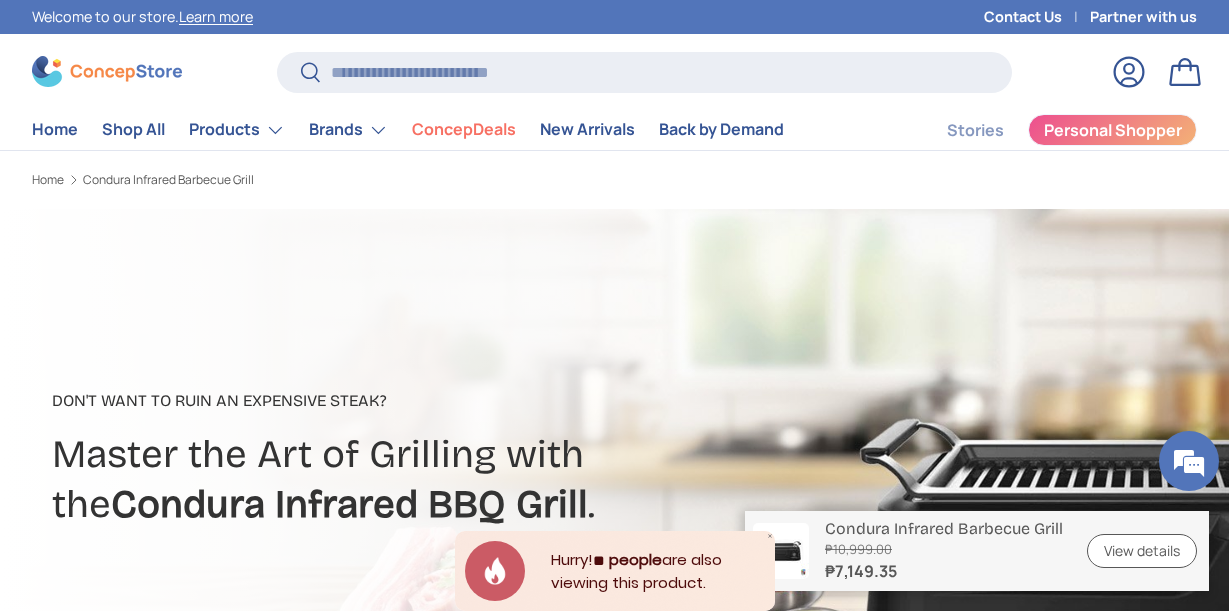 scroll, scrollTop: 0, scrollLeft: 0, axis: both 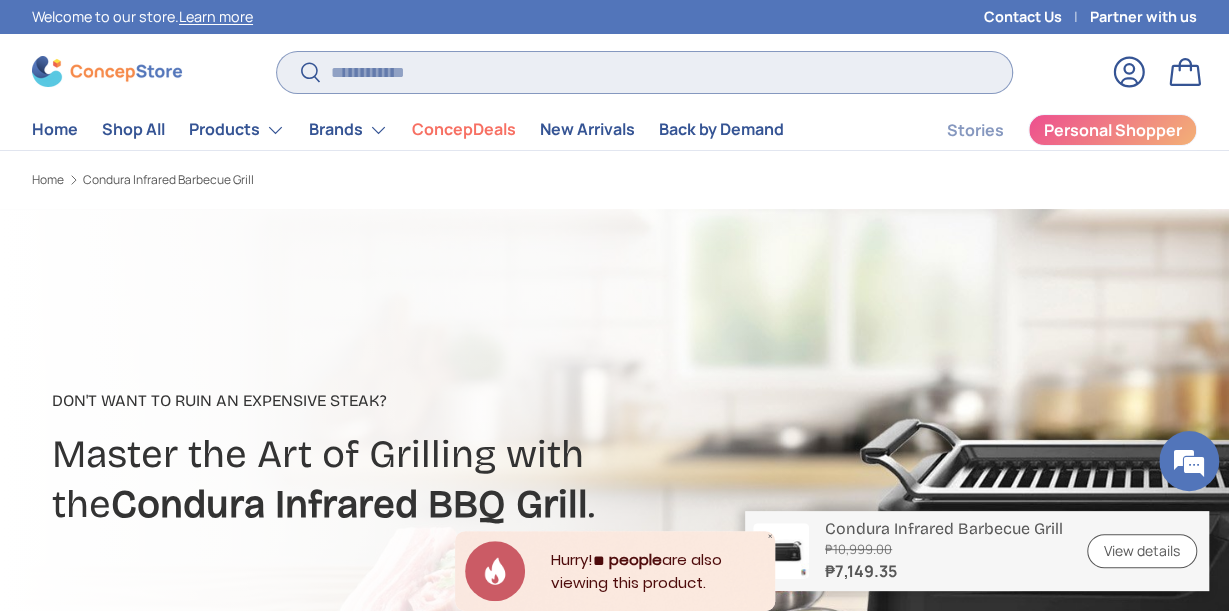 click on "Search" at bounding box center [644, 72] 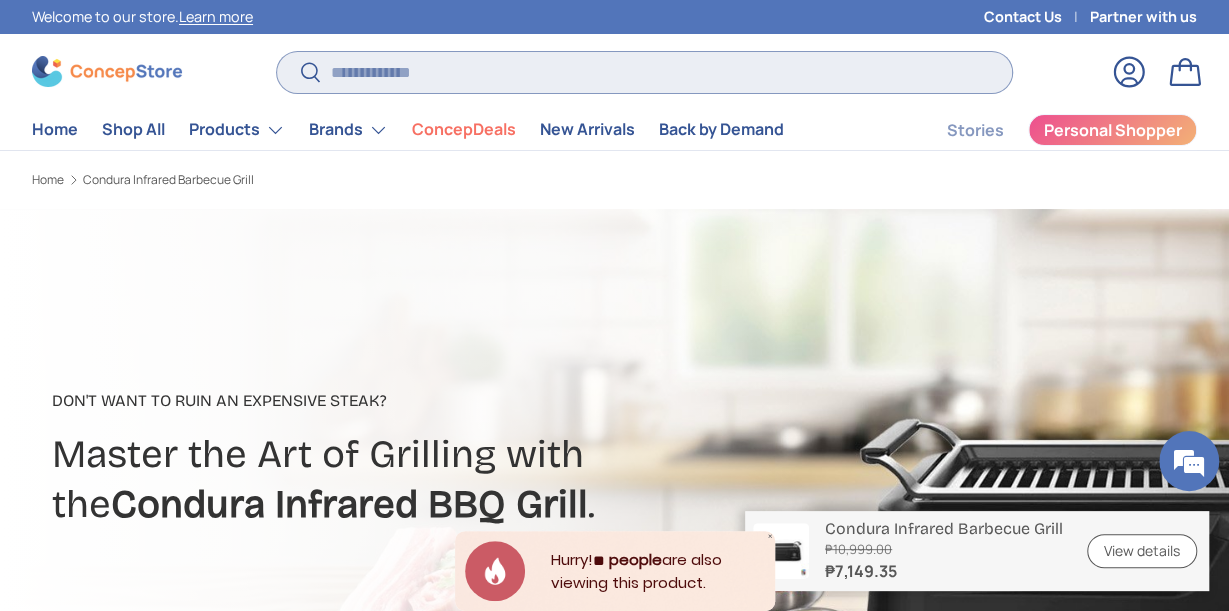 paste on "**********" 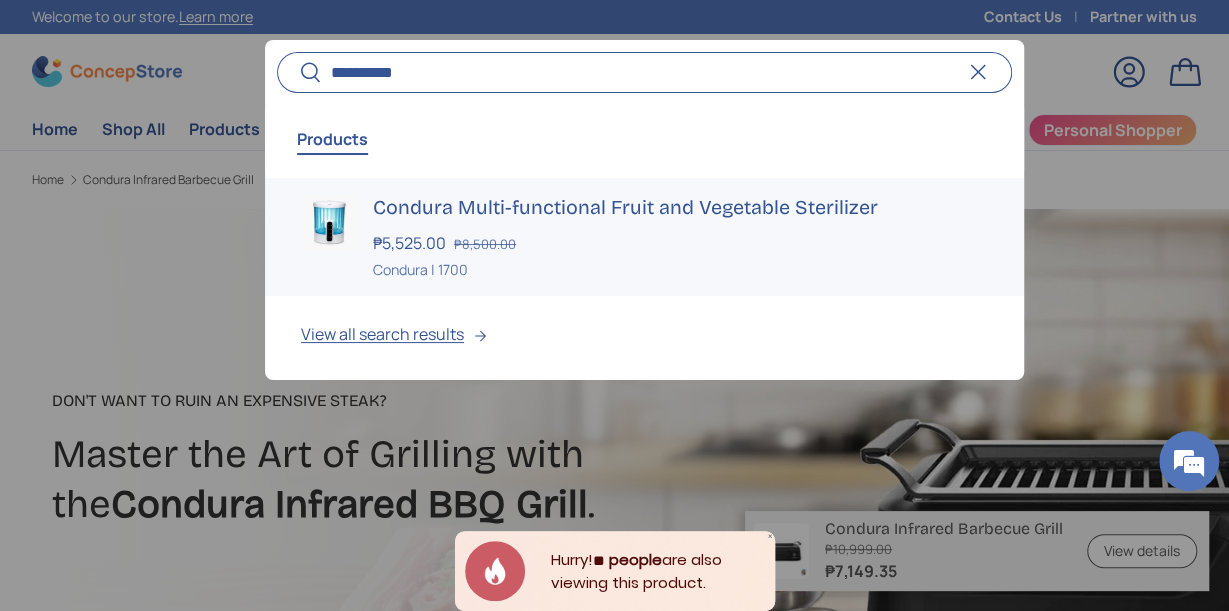 type on "**********" 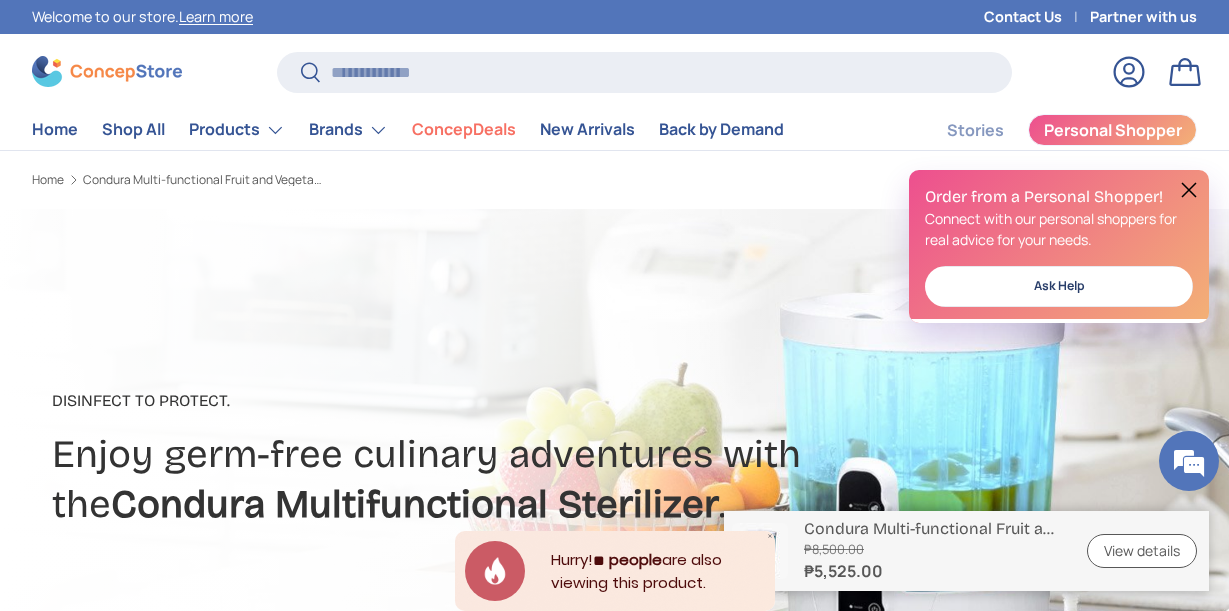 scroll, scrollTop: 0, scrollLeft: 0, axis: both 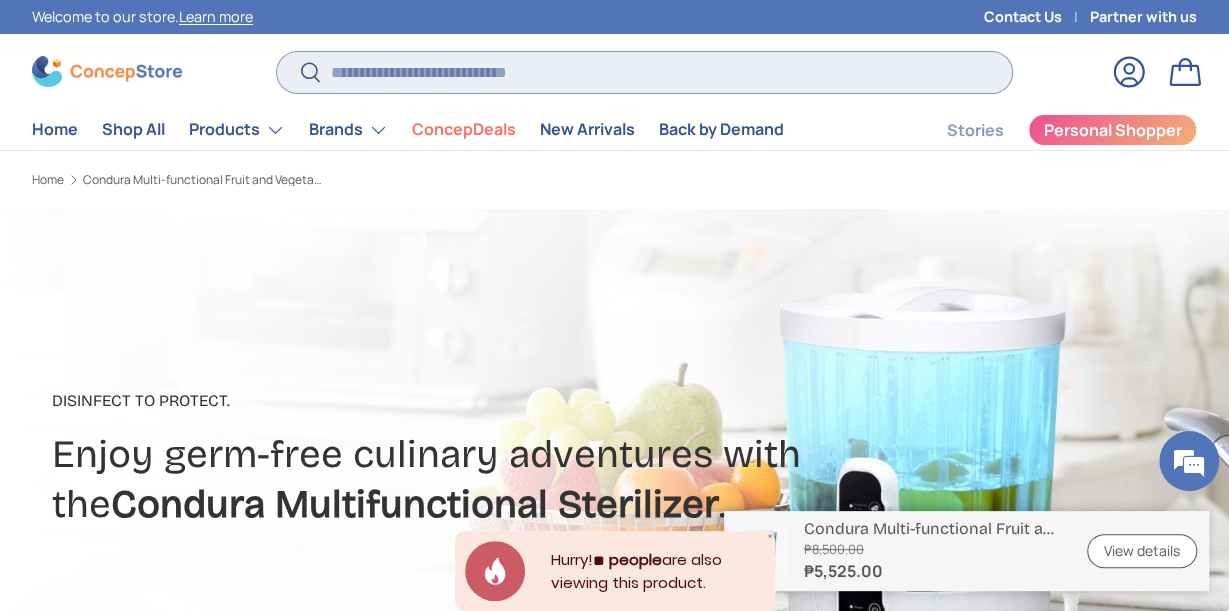 click on "Search" at bounding box center (644, 72) 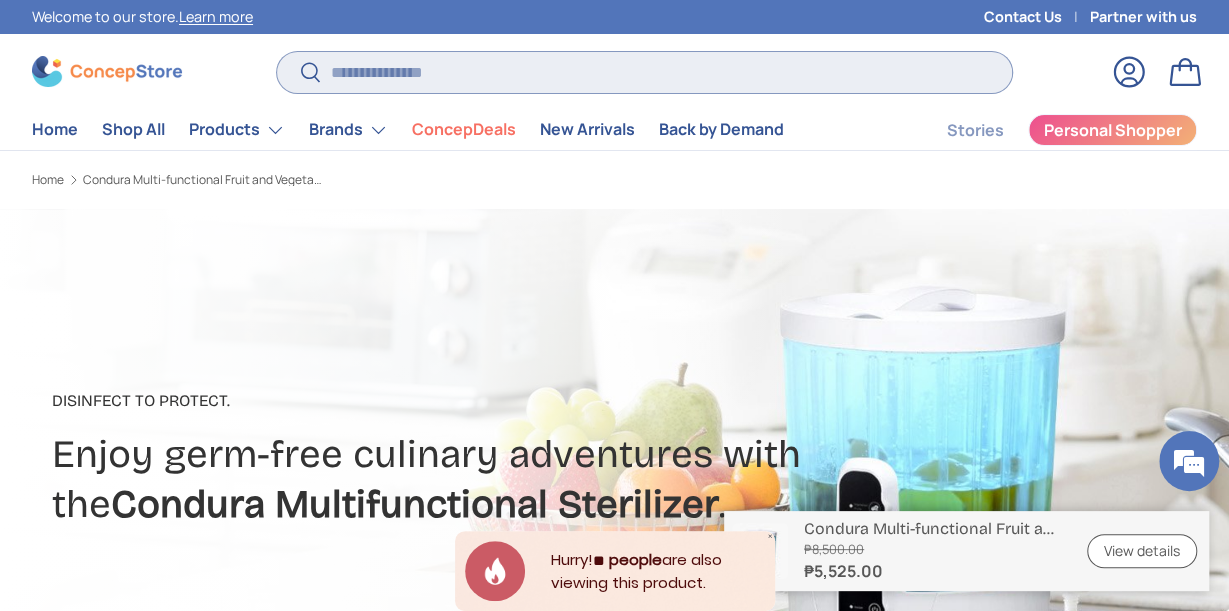 click on "Search" at bounding box center (644, 72) 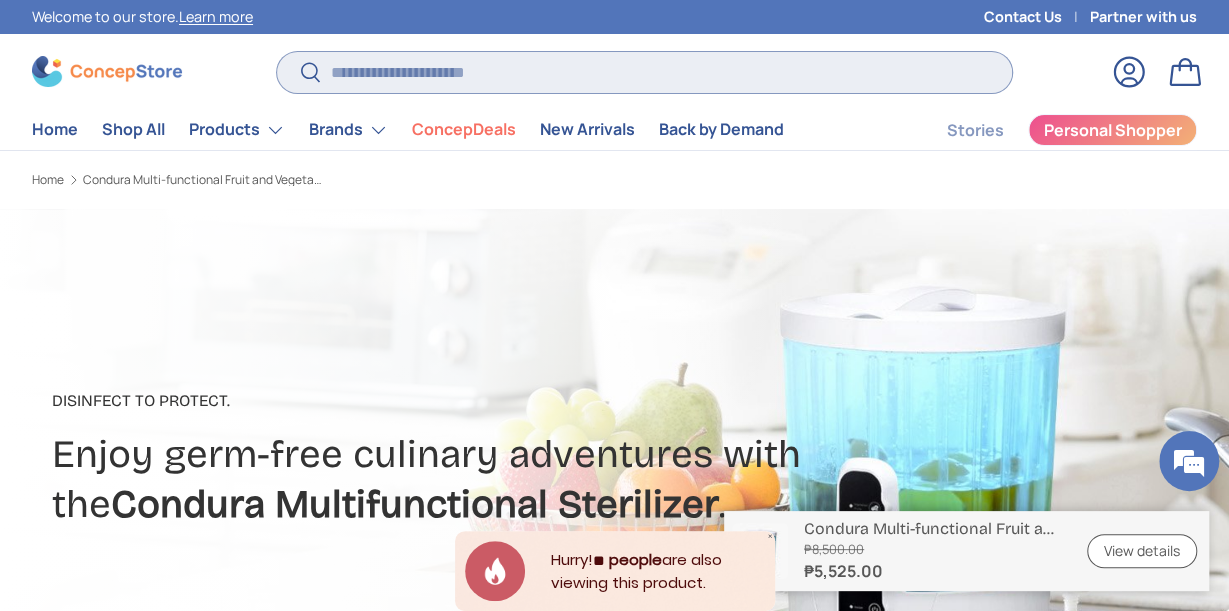 paste on "**********" 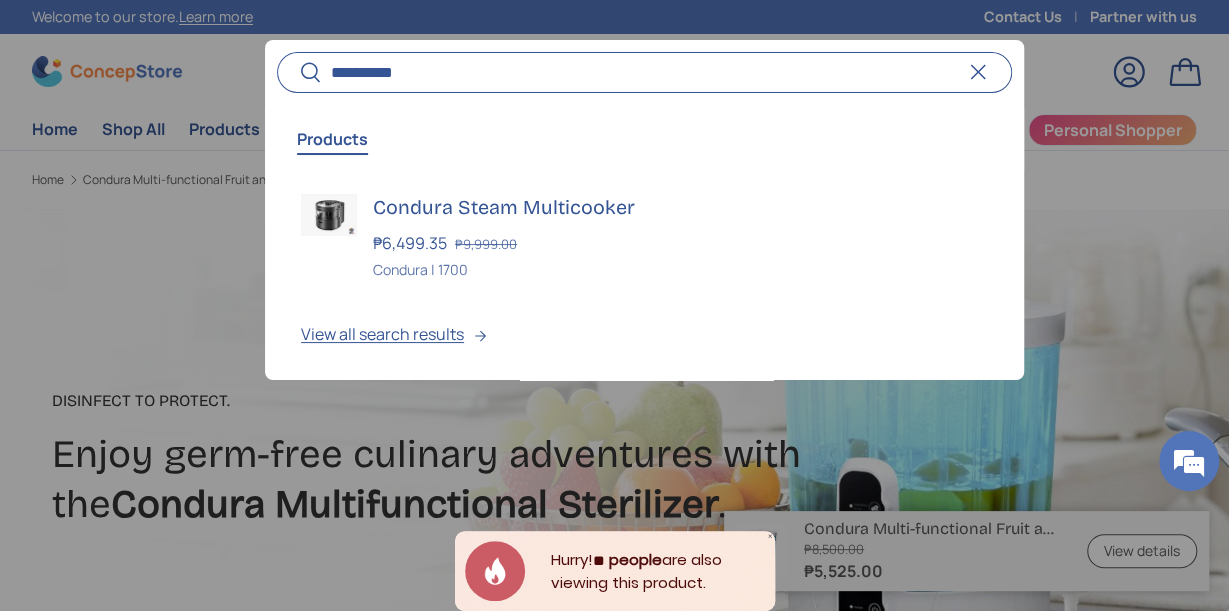 type on "**********" 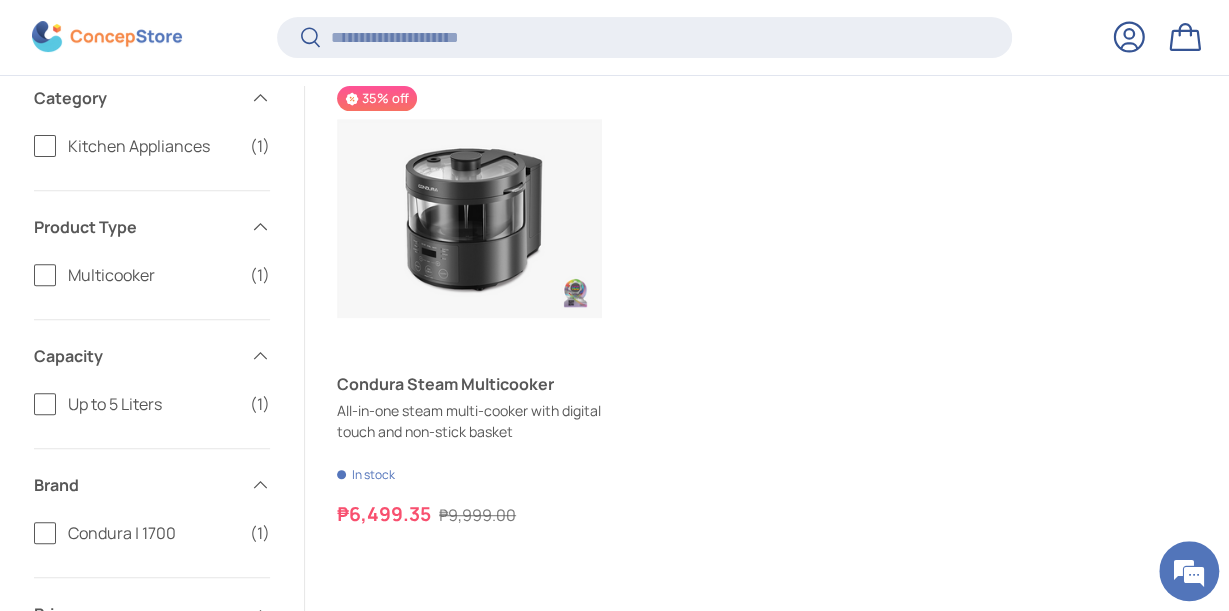 scroll, scrollTop: 271, scrollLeft: 0, axis: vertical 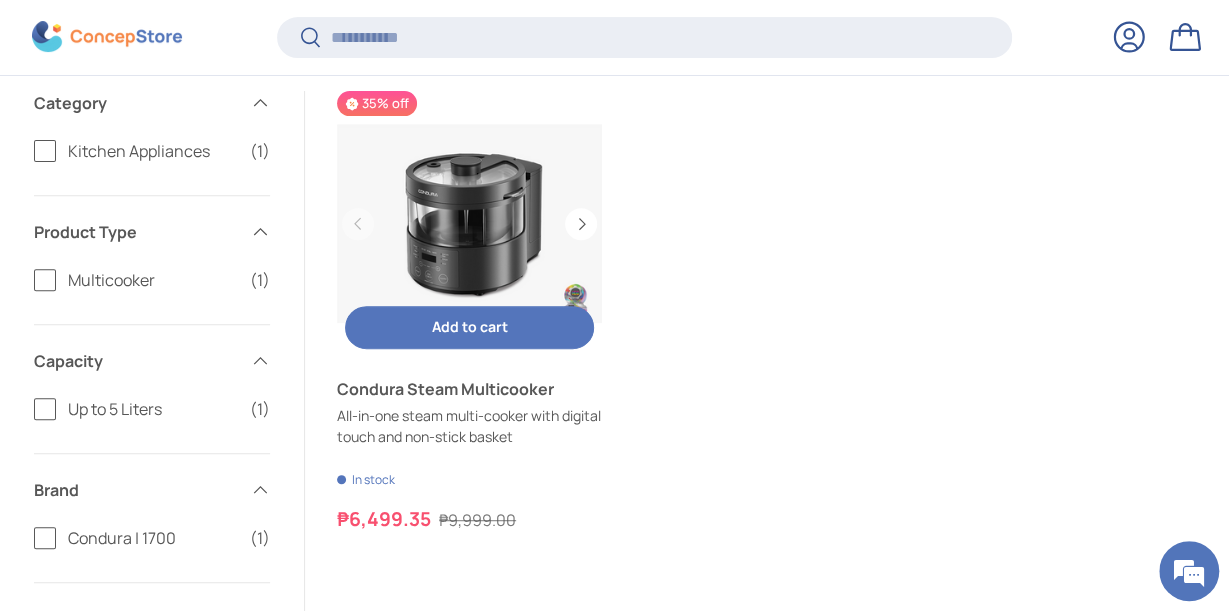 click at bounding box center (469, 223) 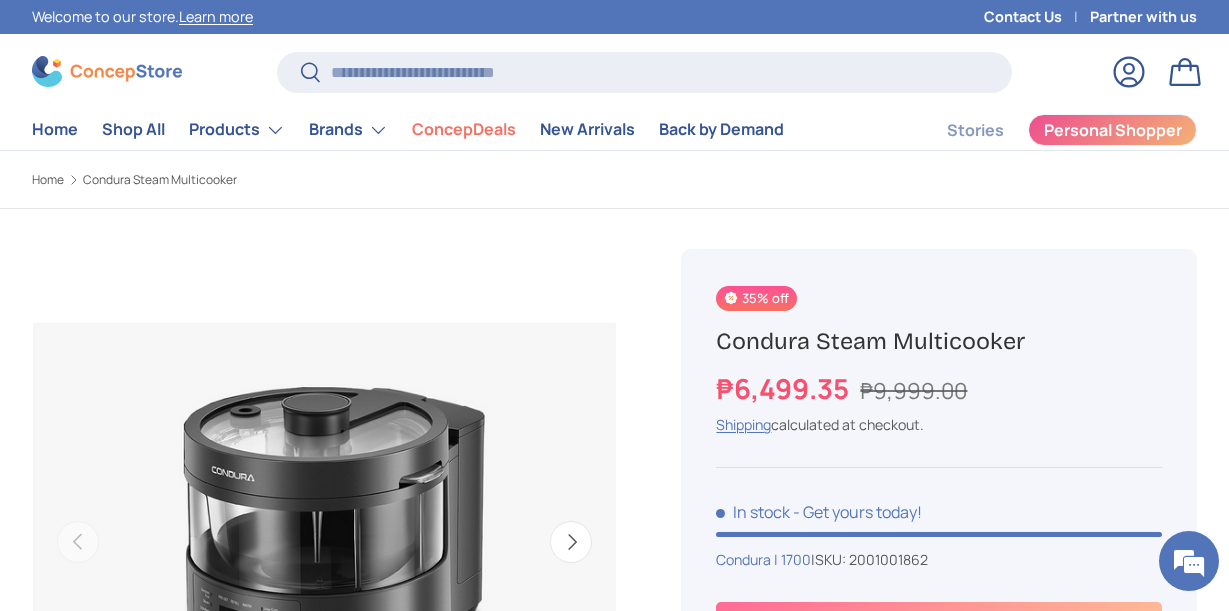 scroll, scrollTop: 0, scrollLeft: 0, axis: both 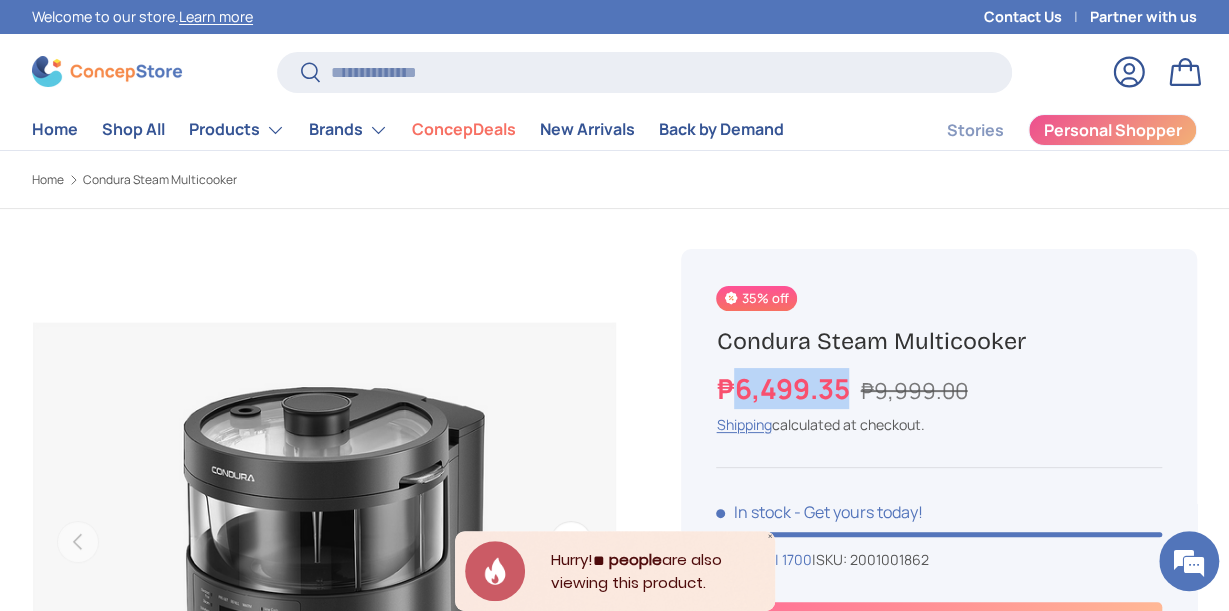 click on "₱6,499.35" at bounding box center (785, 388) 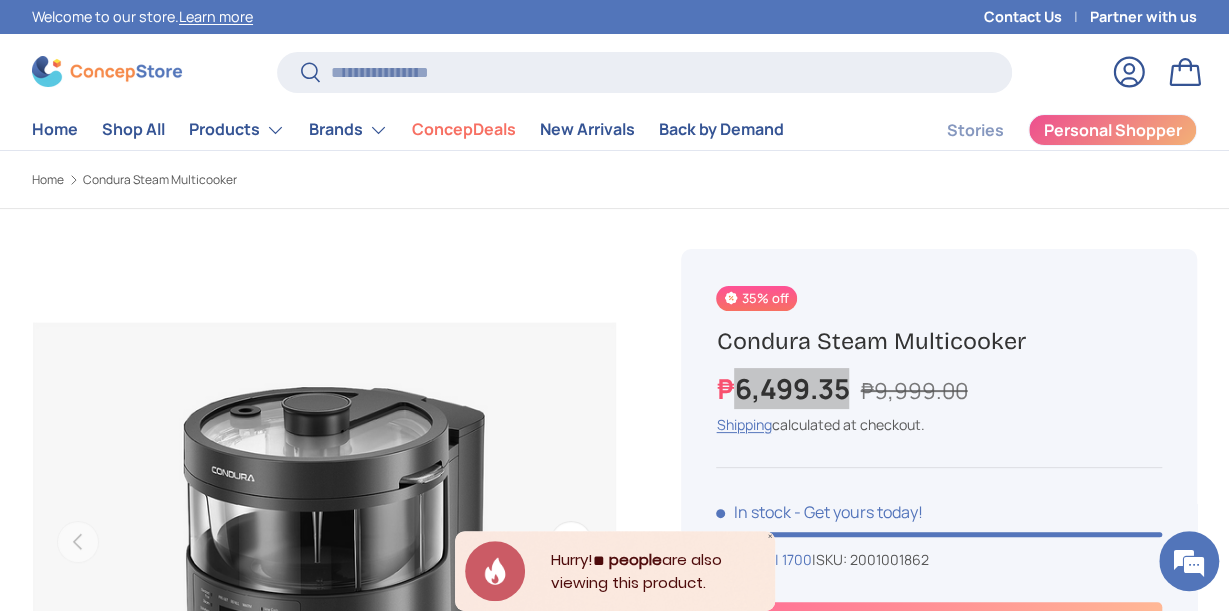 scroll, scrollTop: 0, scrollLeft: 0, axis: both 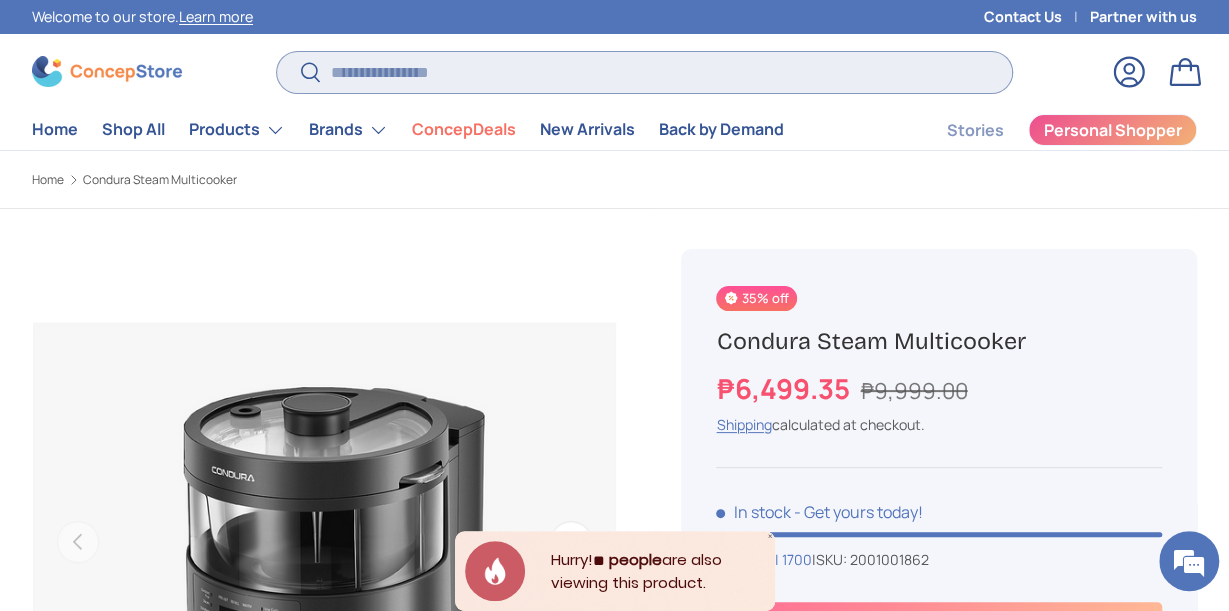 click on "Search" at bounding box center (644, 72) 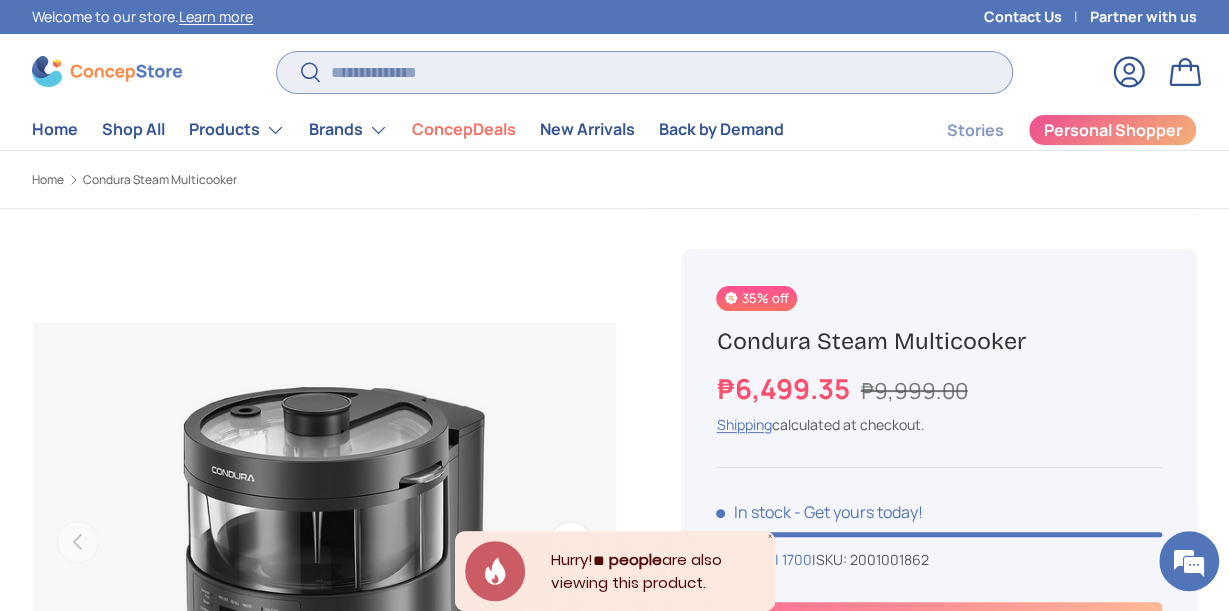 click on "Search" at bounding box center (644, 72) 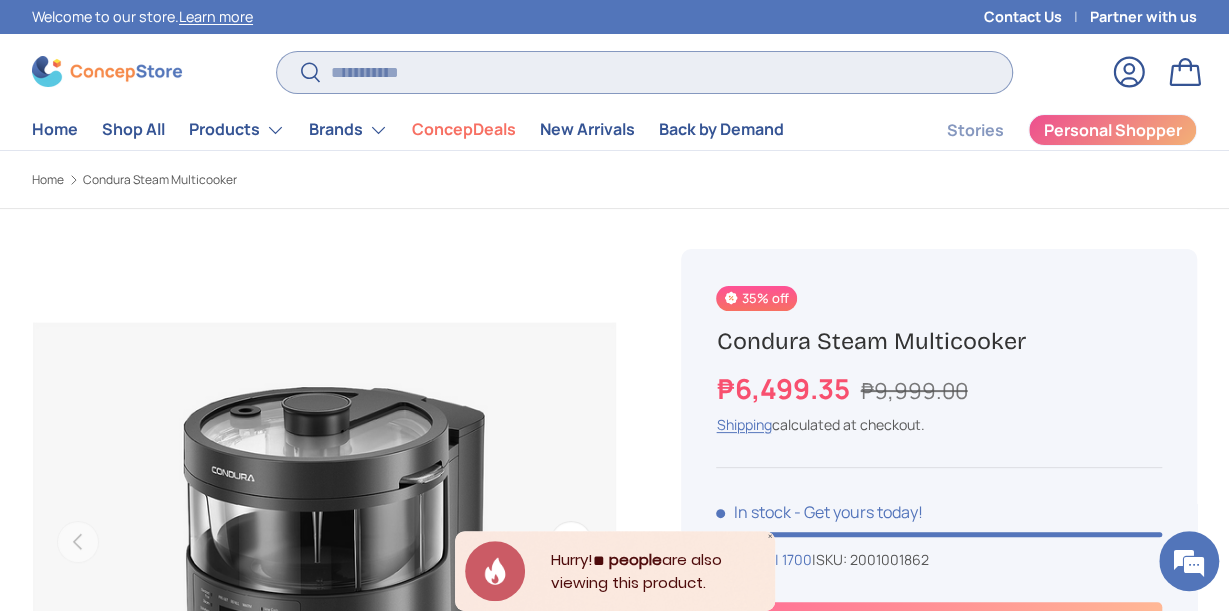 paste on "**********" 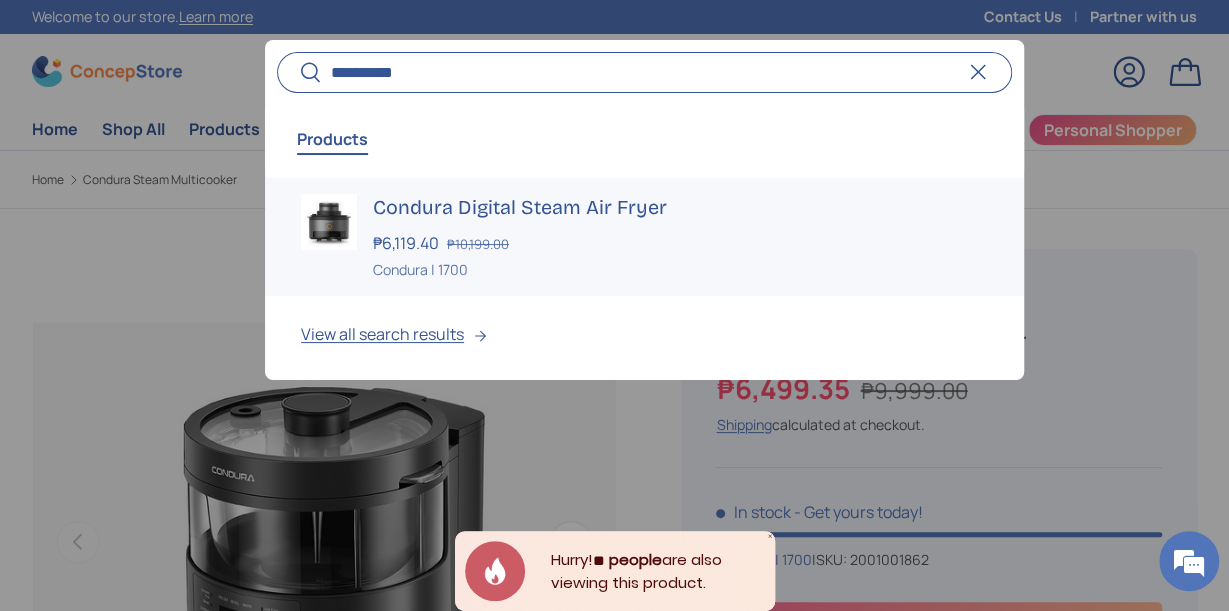 type on "**********" 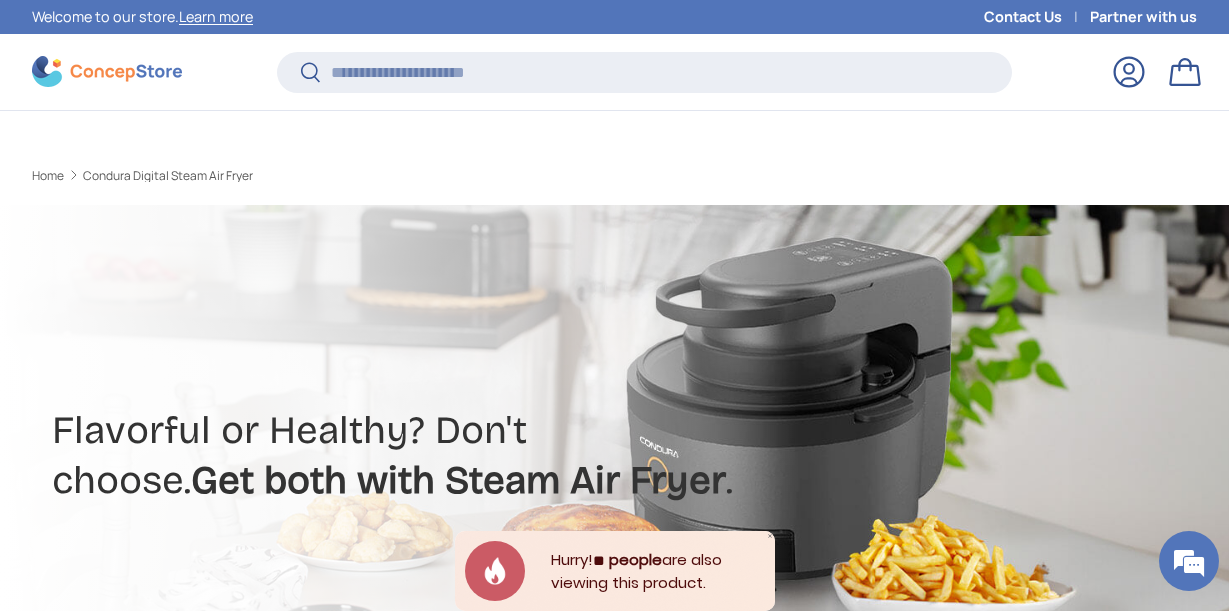 scroll, scrollTop: 516, scrollLeft: 0, axis: vertical 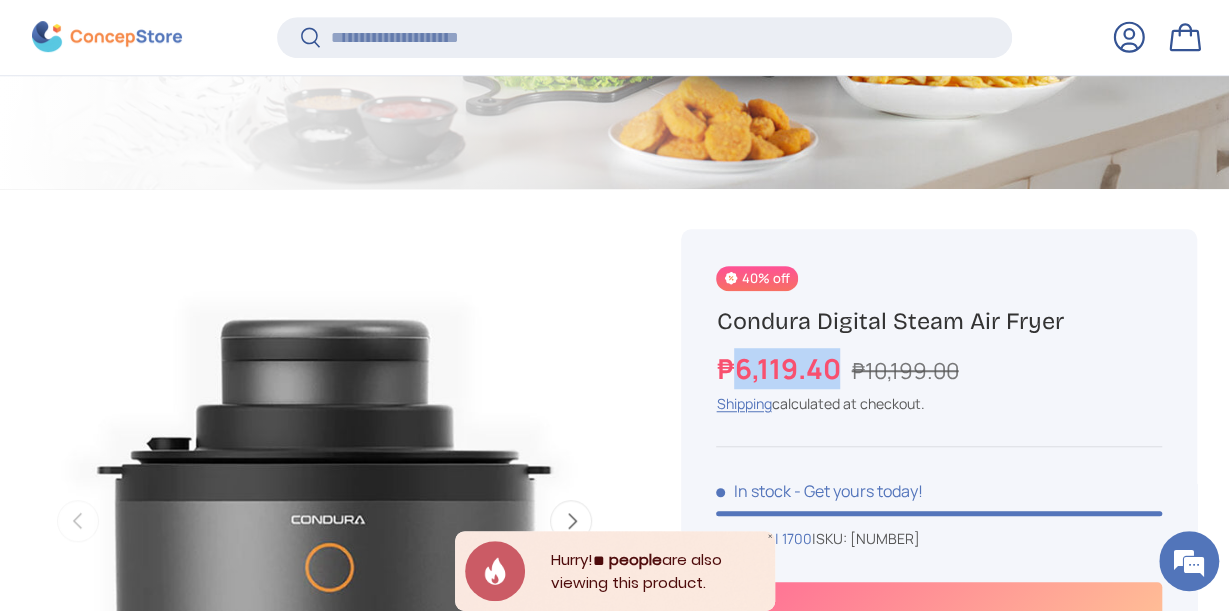 drag, startPoint x: 735, startPoint y: 367, endPoint x: 842, endPoint y: 369, distance: 107.01869 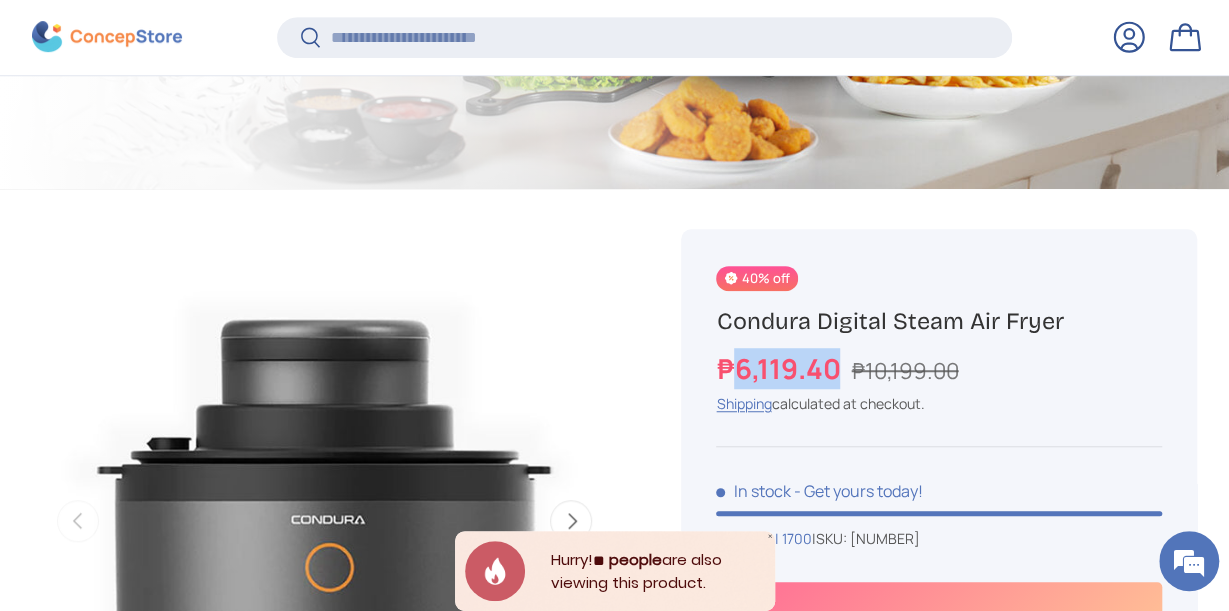 copy on "6,119.40" 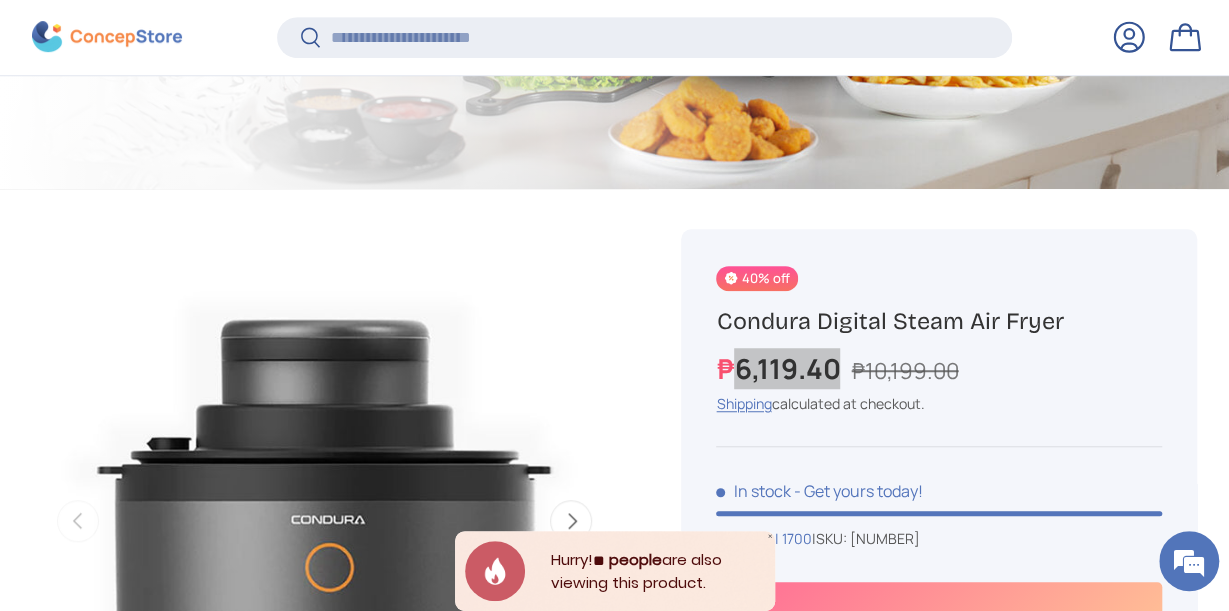 scroll, scrollTop: 0, scrollLeft: 0, axis: both 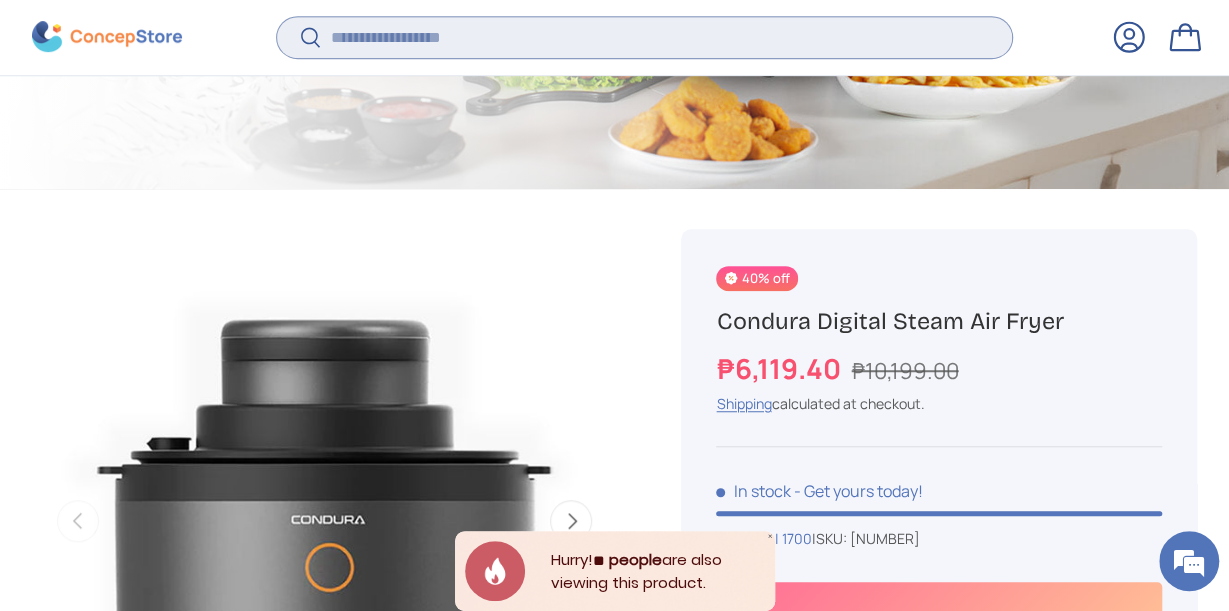click on "Search" at bounding box center [644, 37] 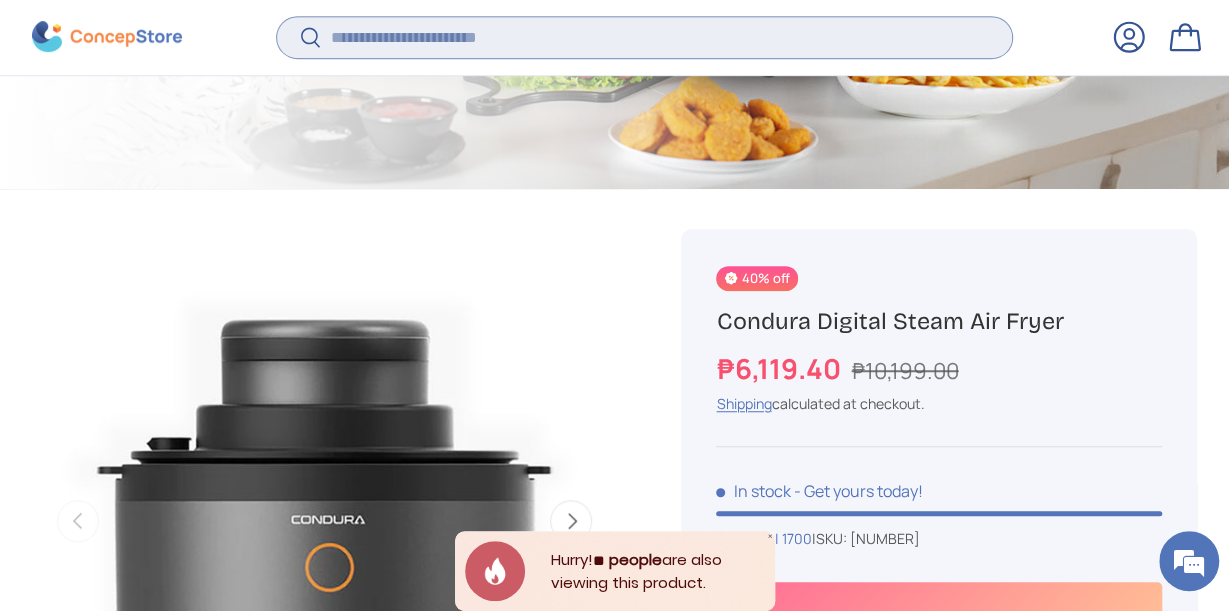 click on "Search" at bounding box center (644, 37) 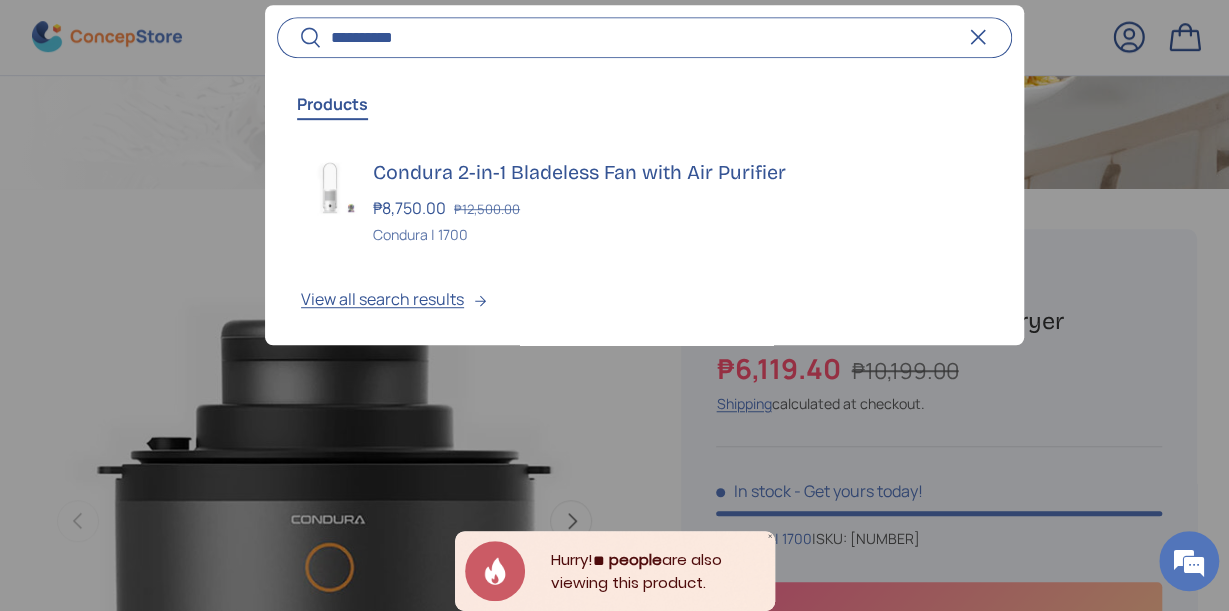 type on "**********" 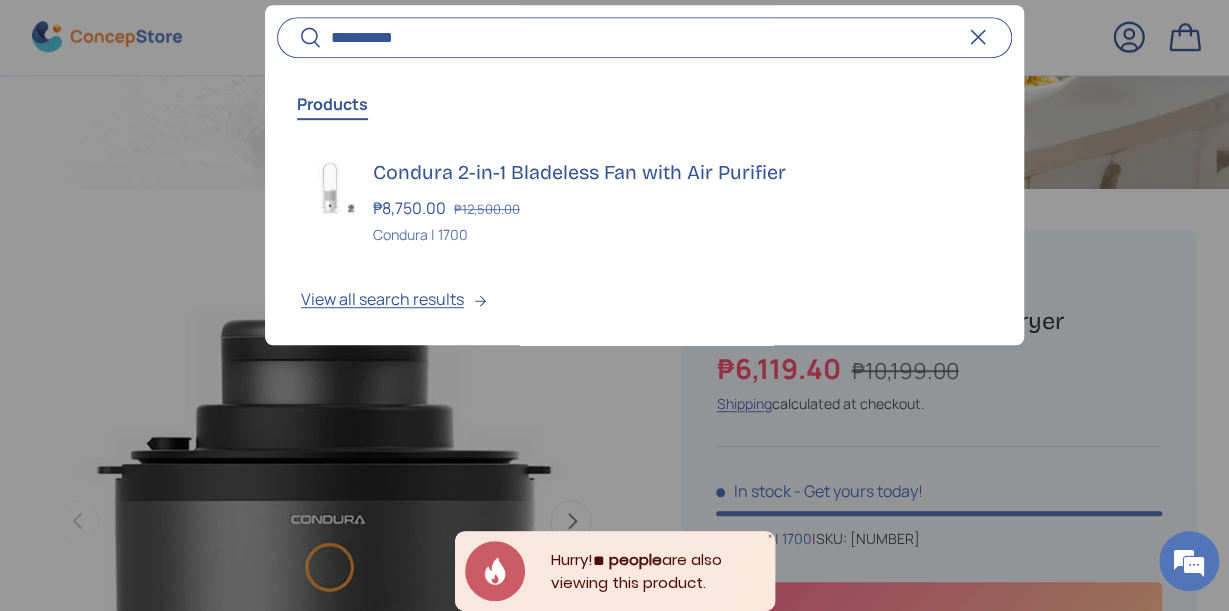 click on "Search" at bounding box center (299, 39) 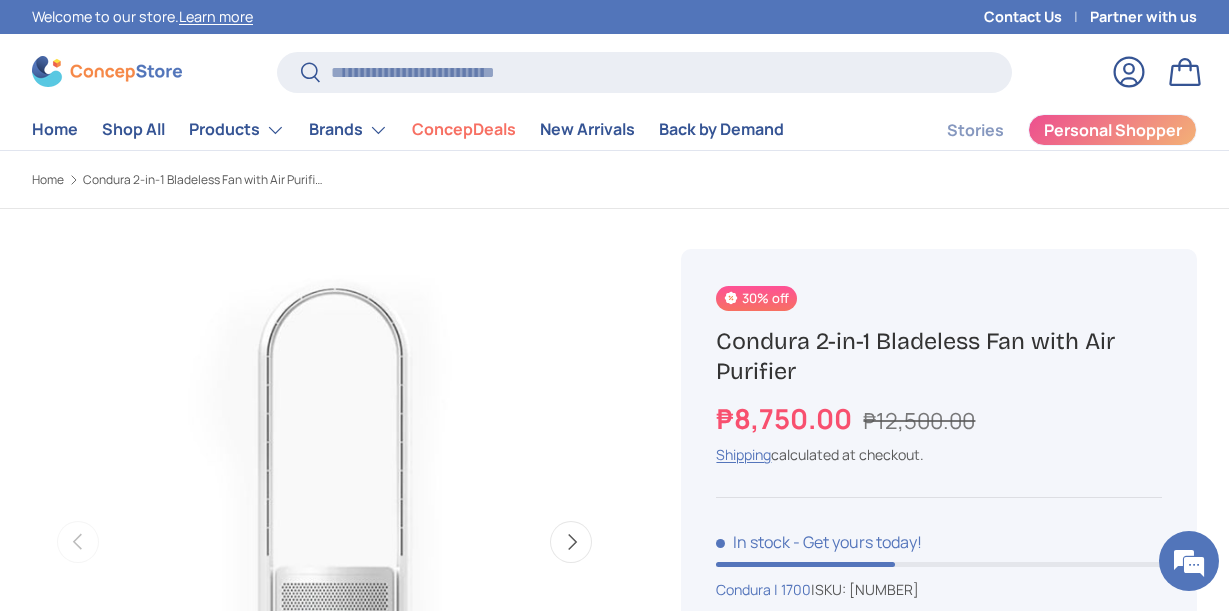scroll, scrollTop: 0, scrollLeft: 0, axis: both 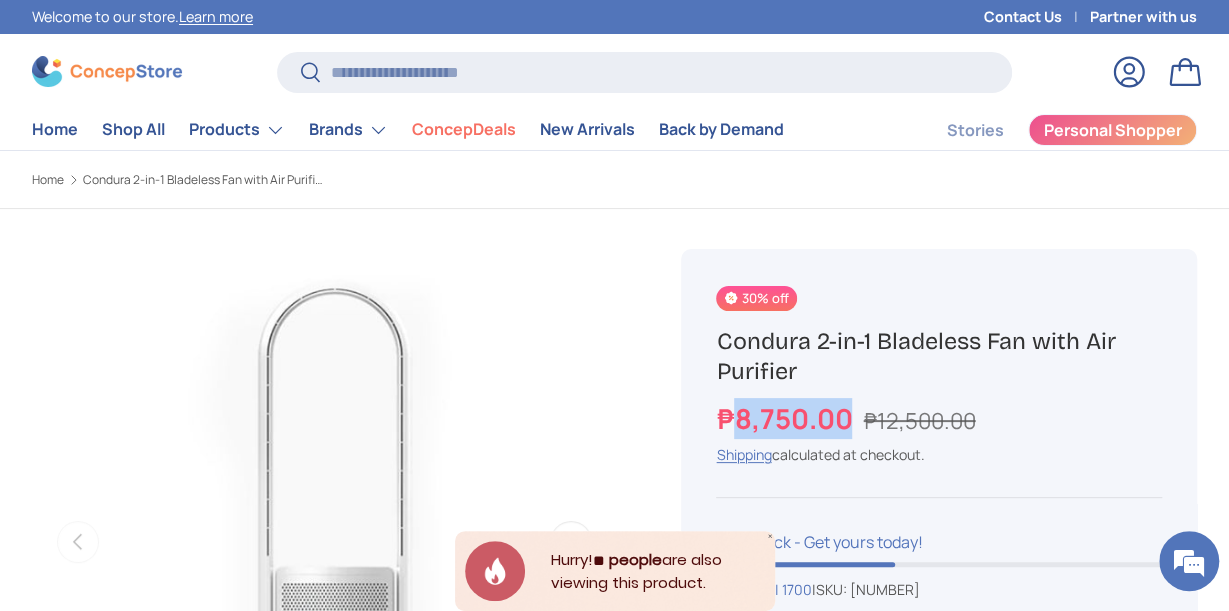 click on "₱8,750.00" at bounding box center [786, 418] 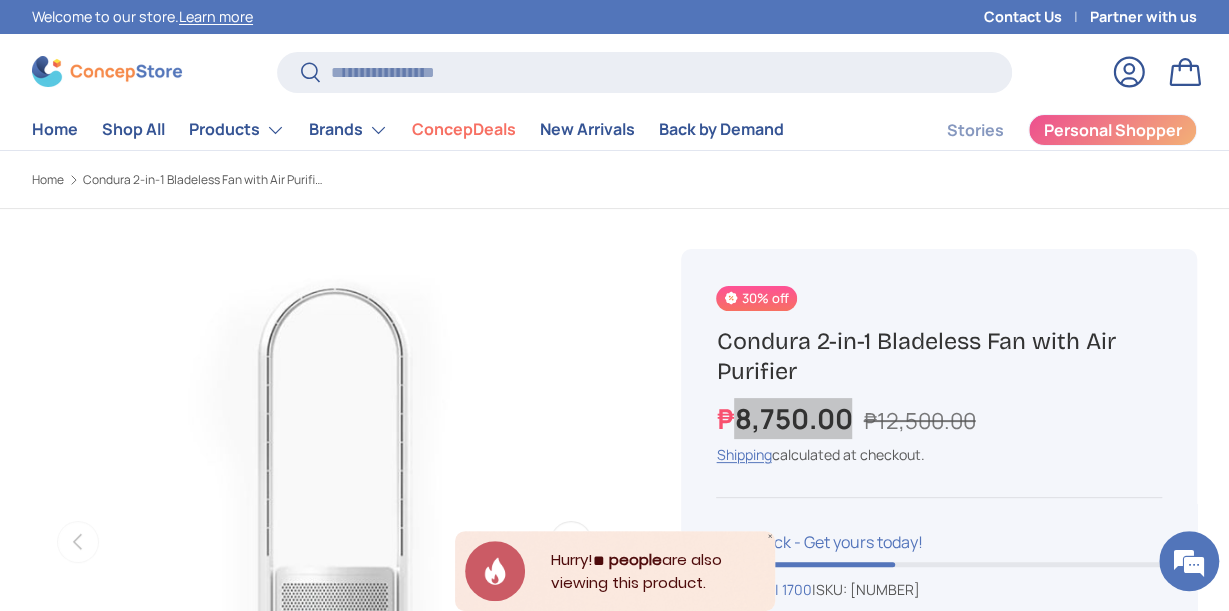 scroll, scrollTop: 0, scrollLeft: 0, axis: both 